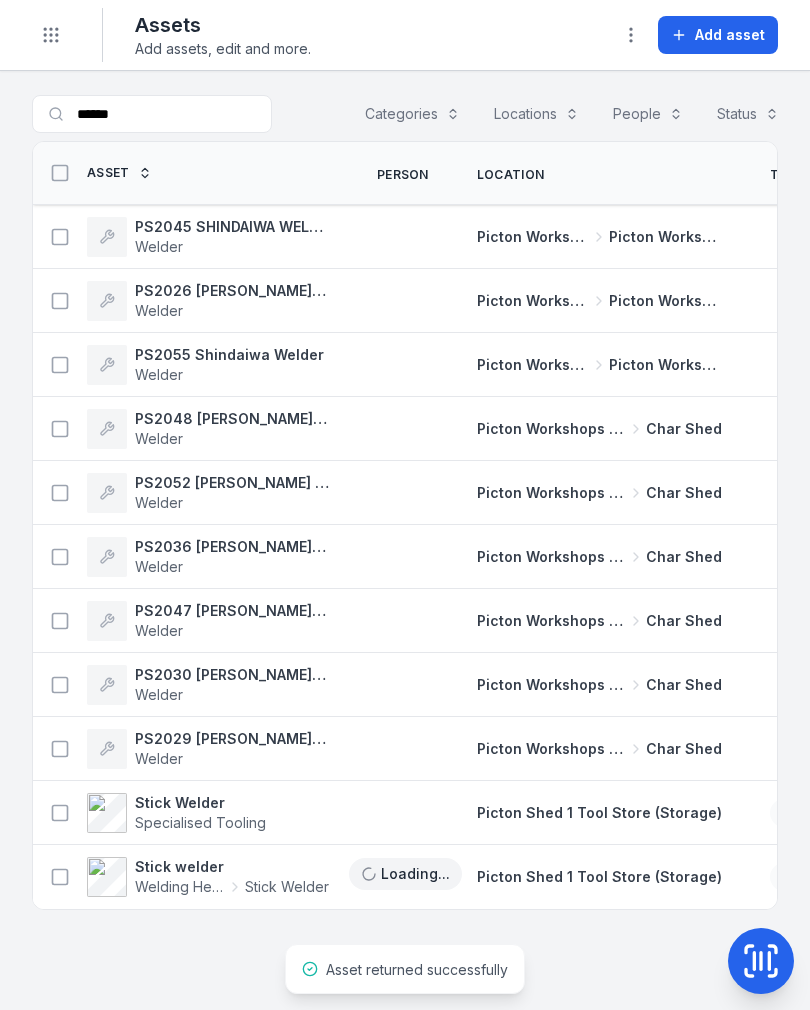 scroll, scrollTop: 0, scrollLeft: 0, axis: both 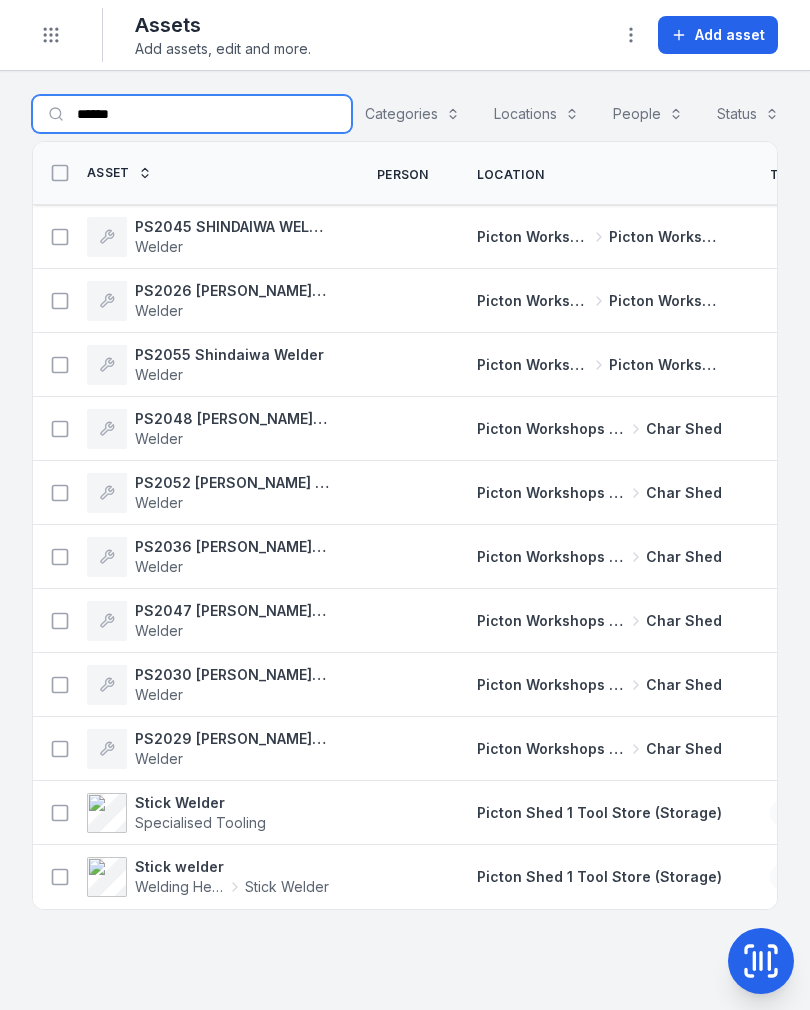 click on "******" at bounding box center (192, 114) 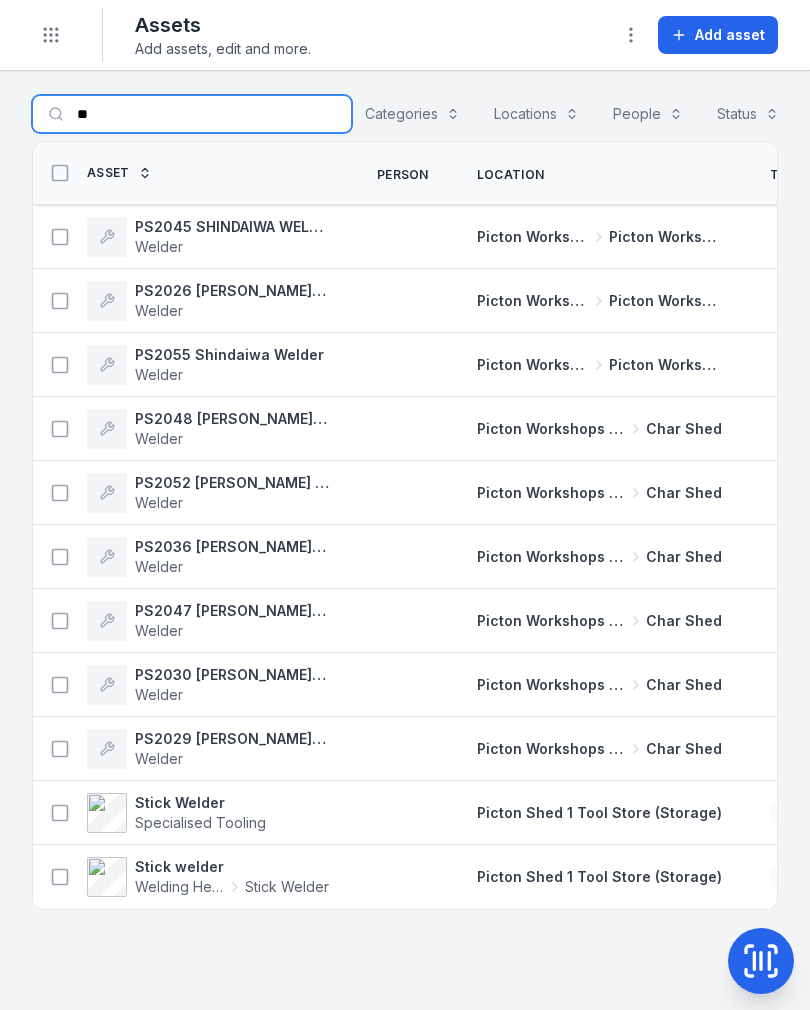 type on "*" 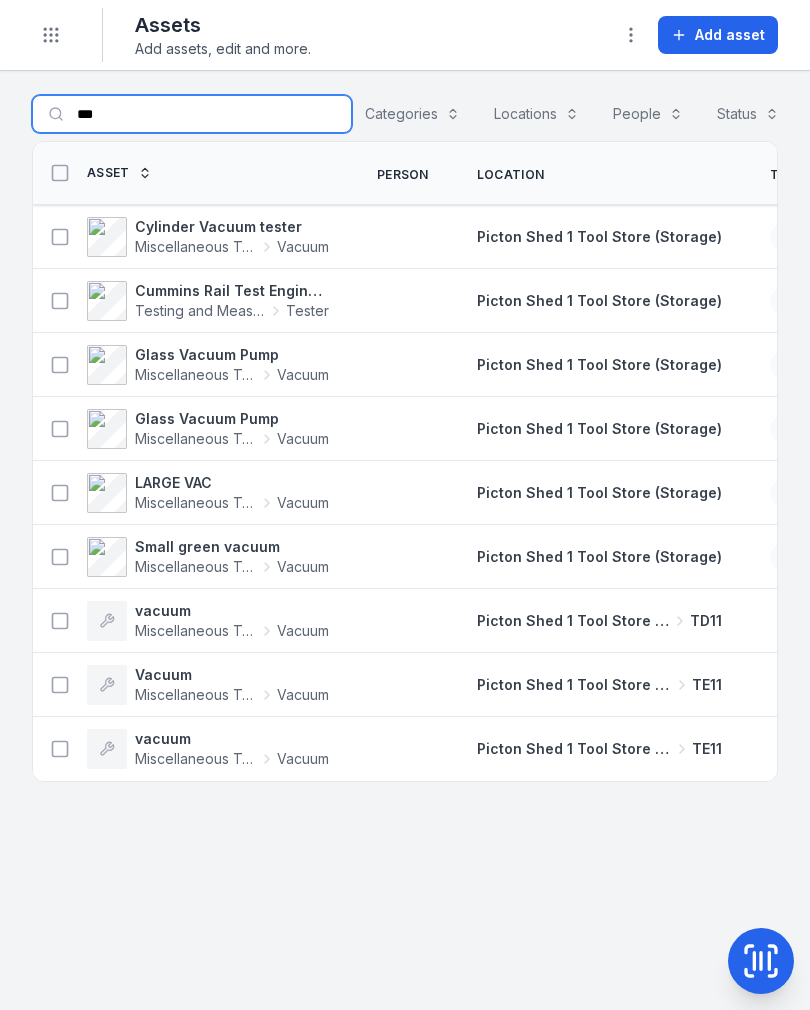 type on "***" 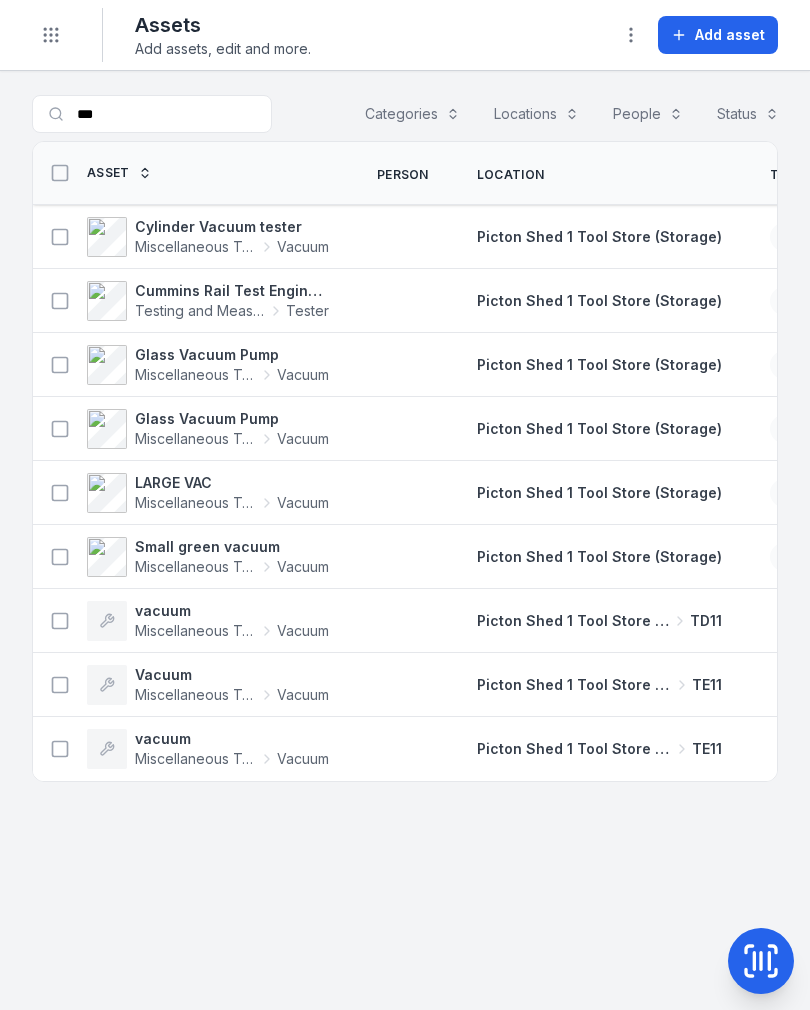 click 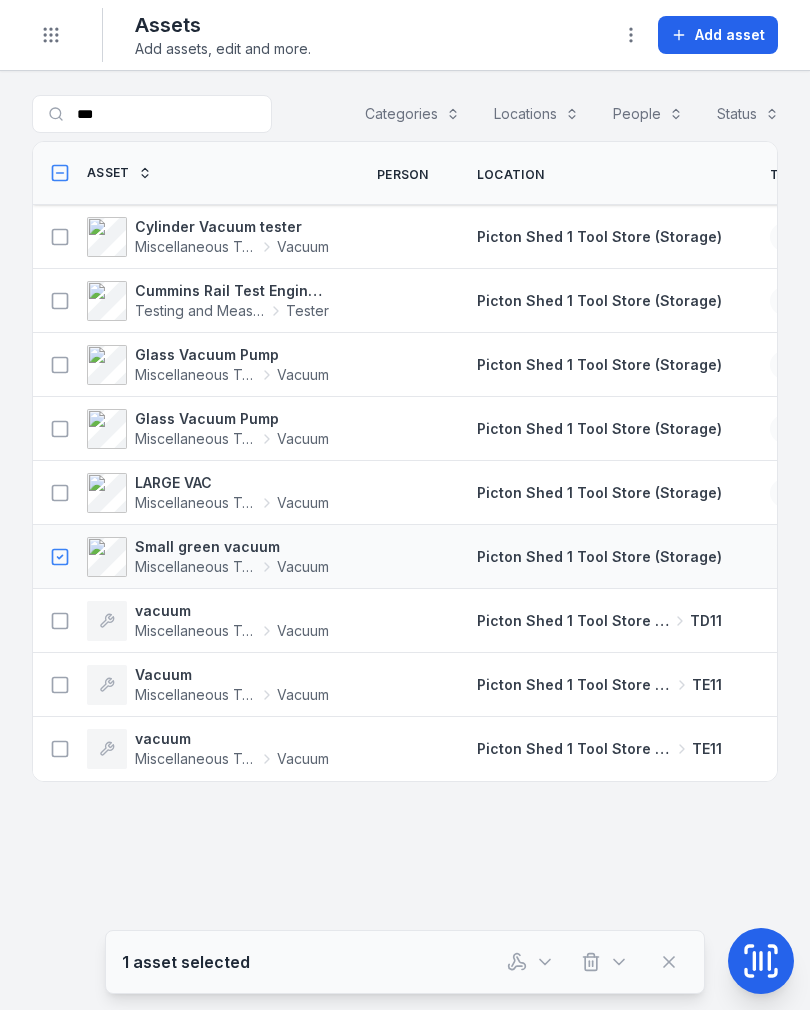 click 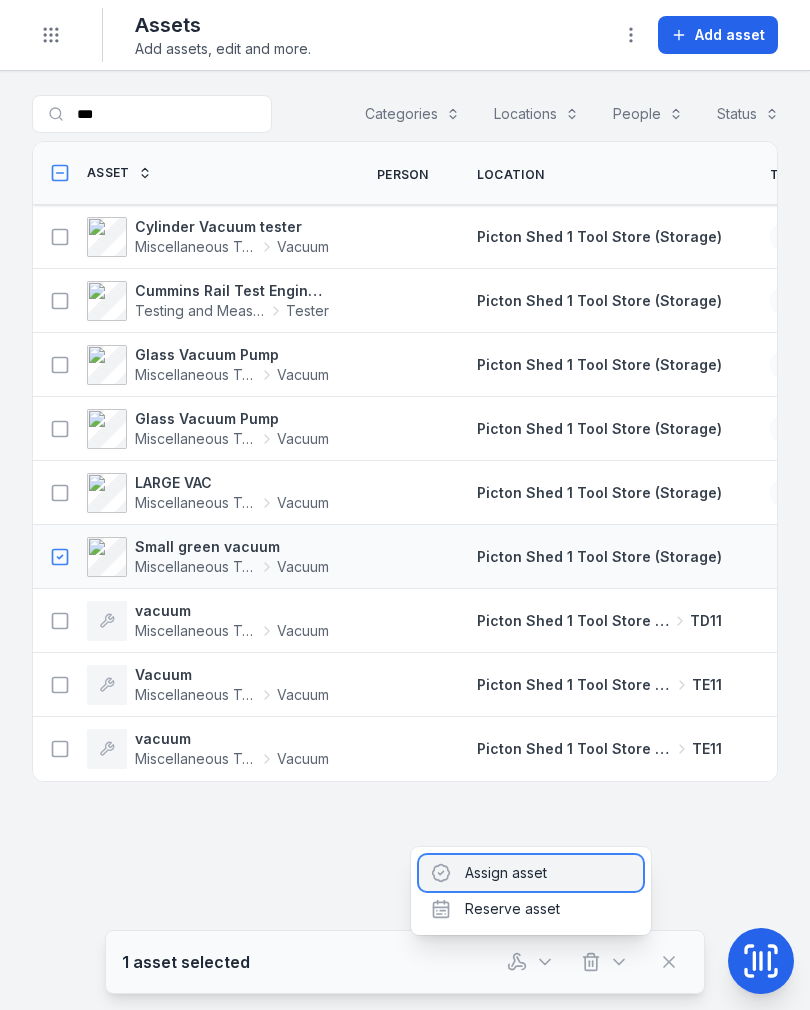click on "Assign asset" at bounding box center (531, 873) 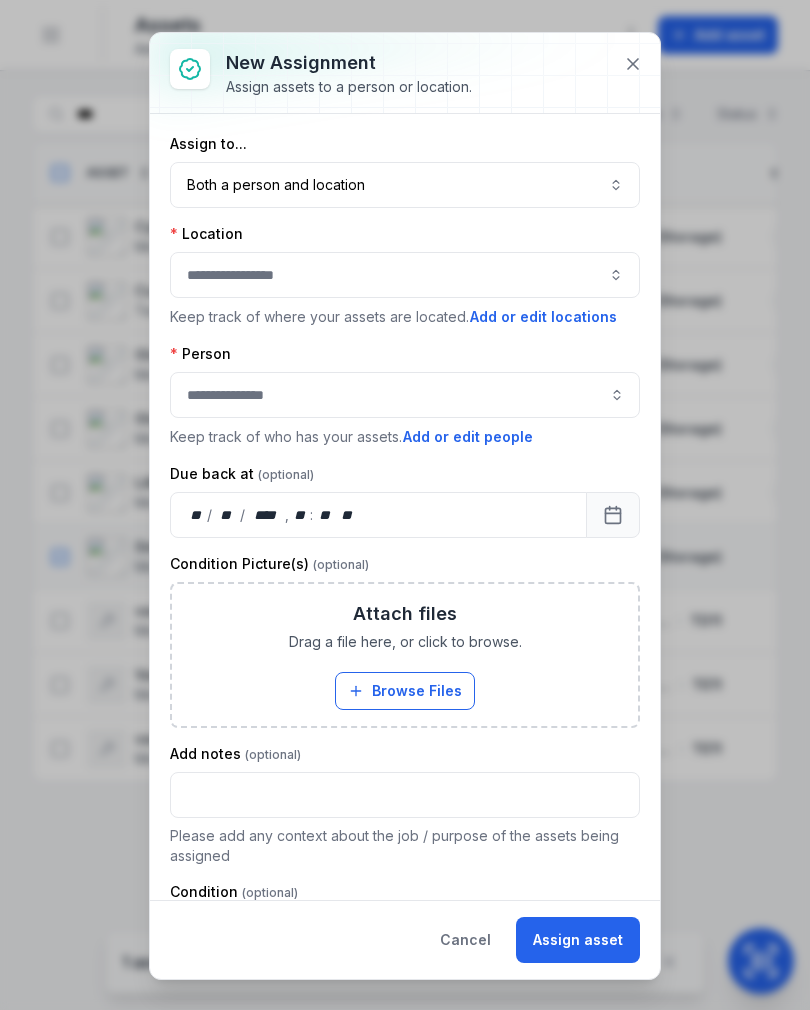 click on "Both a person and location ****" at bounding box center [405, 185] 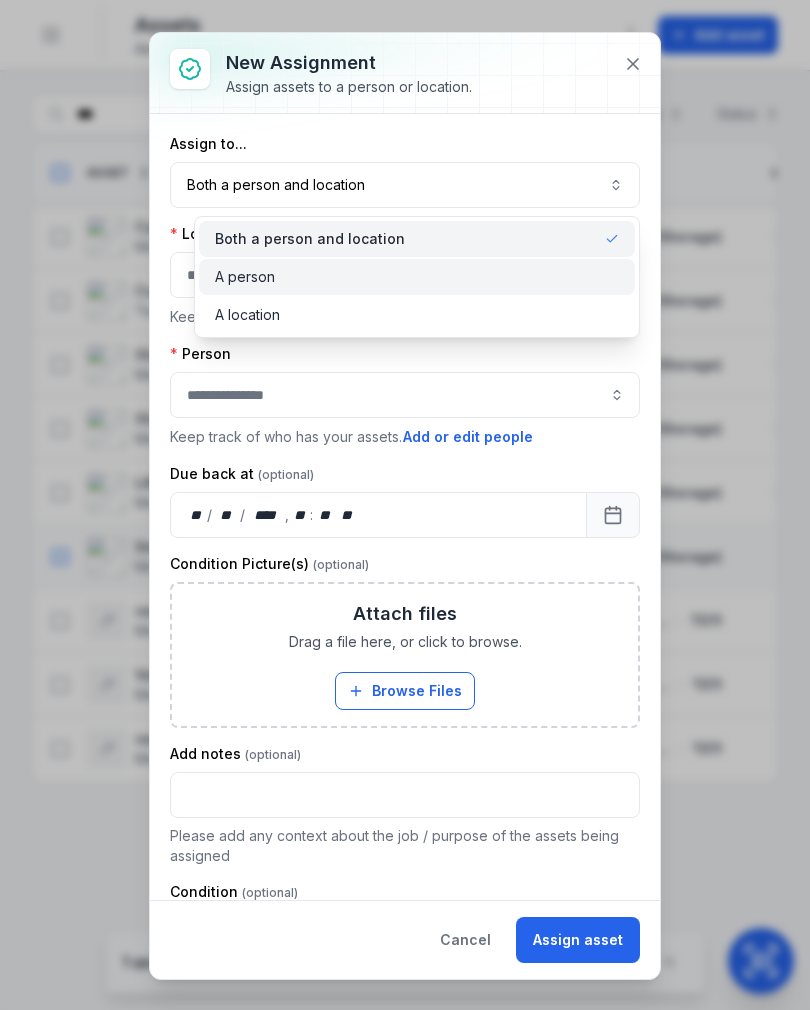 click on "A person" at bounding box center [417, 277] 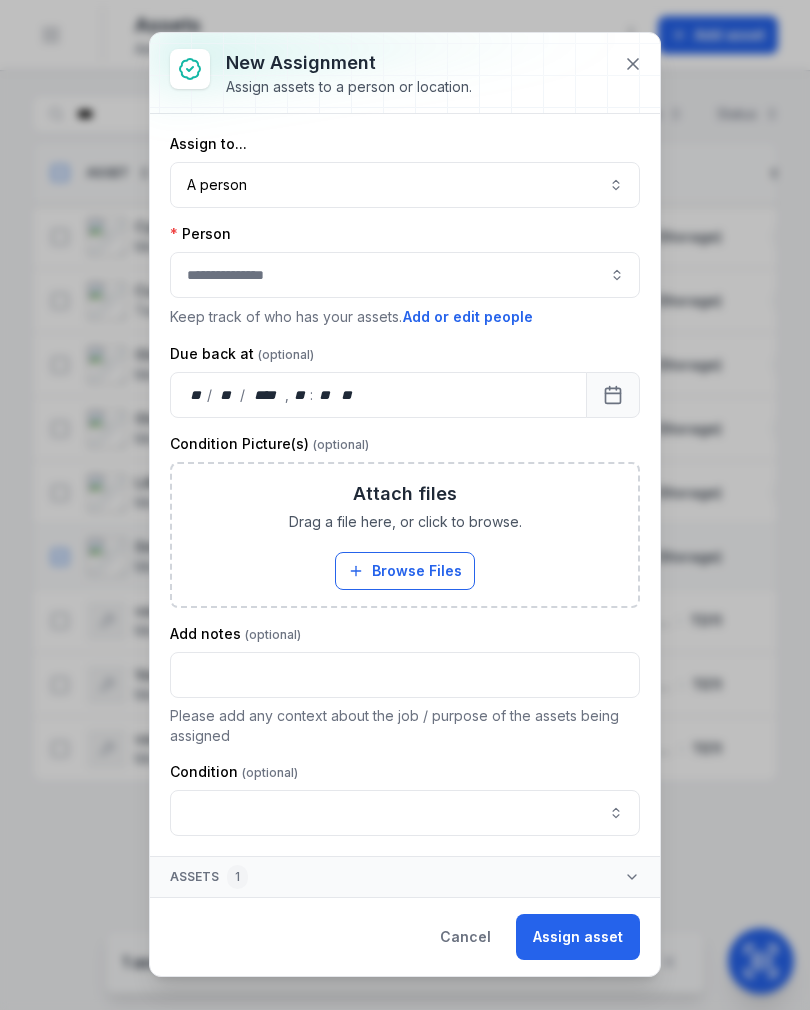 click on "A person ******" at bounding box center [405, 185] 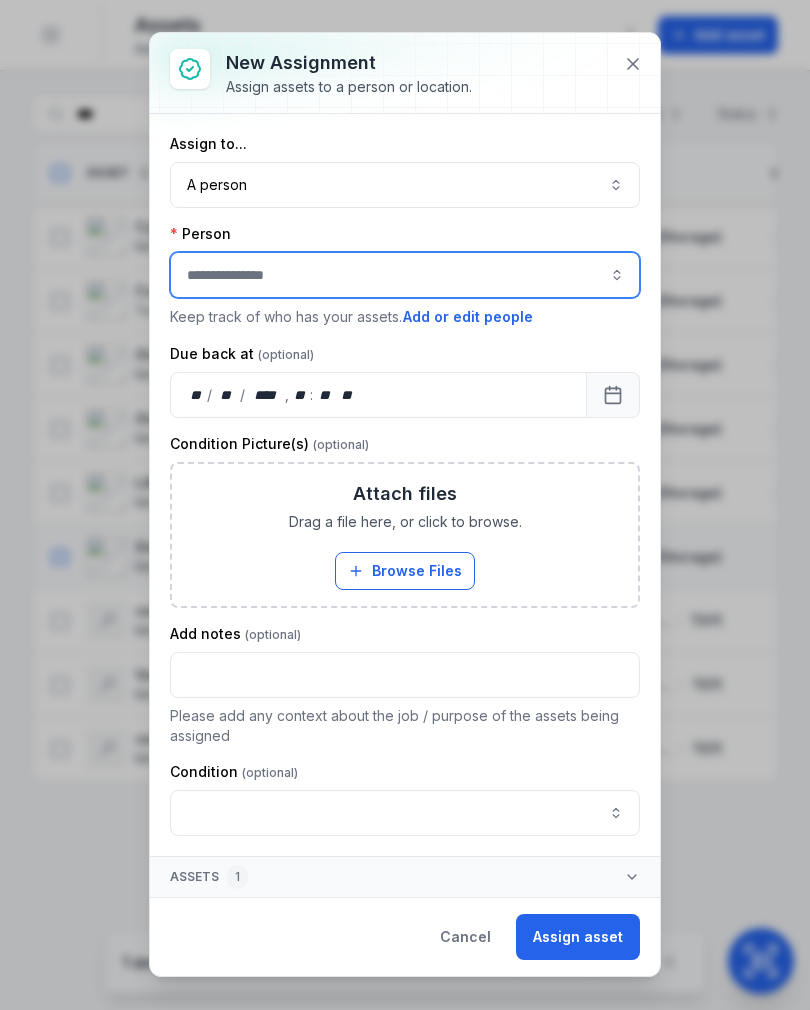 click at bounding box center (405, 275) 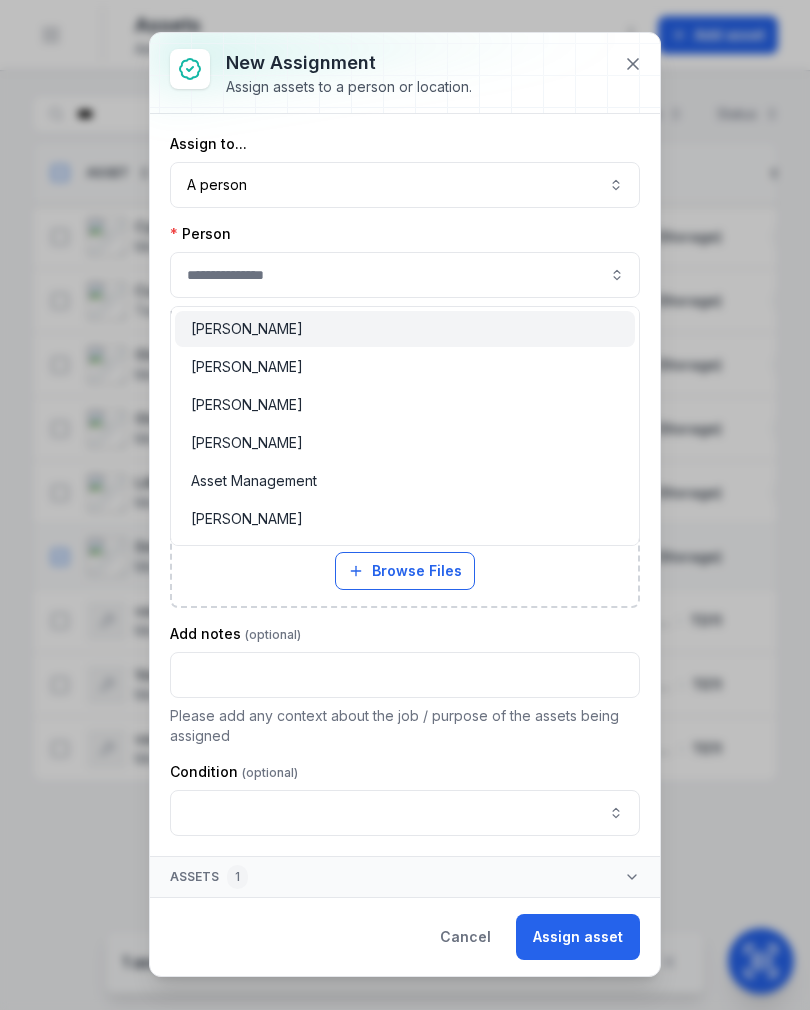 click on "A person ******" at bounding box center (405, 185) 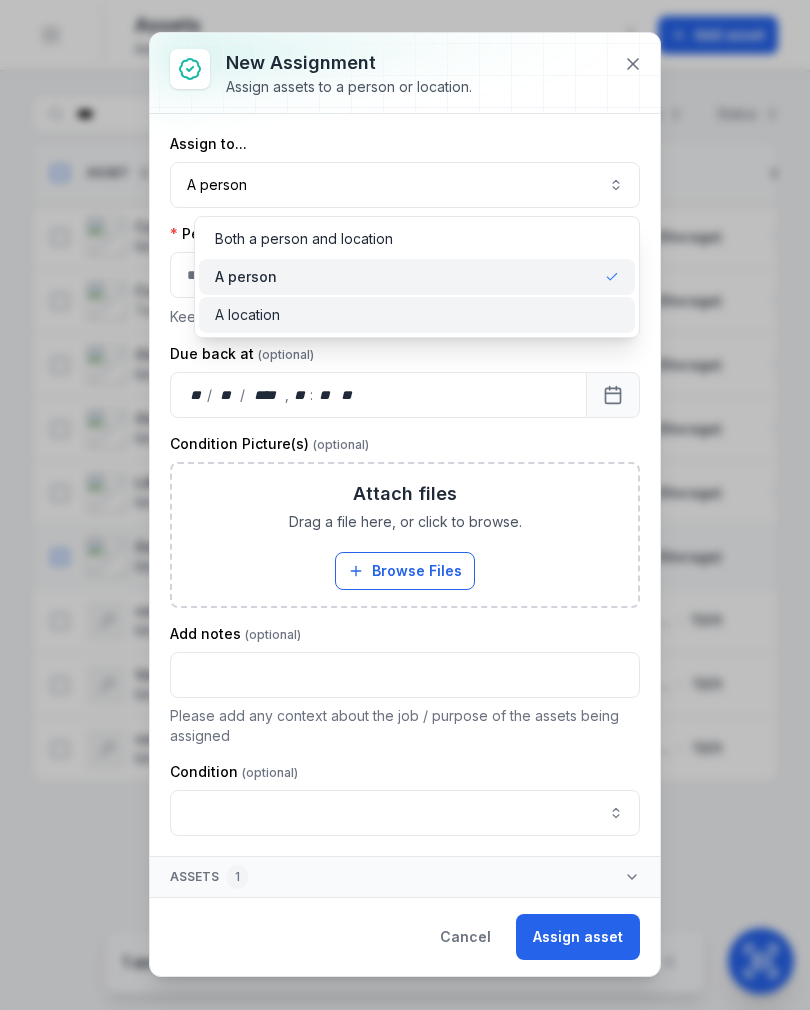 click on "A location" at bounding box center [417, 315] 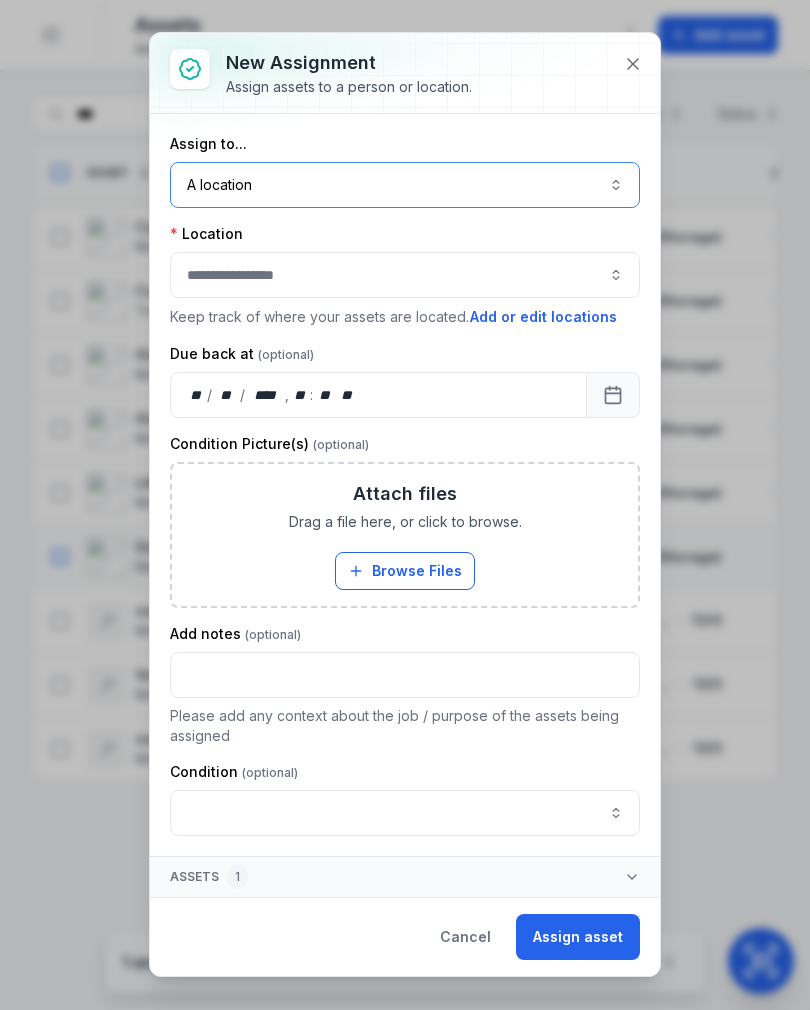 click at bounding box center [405, 275] 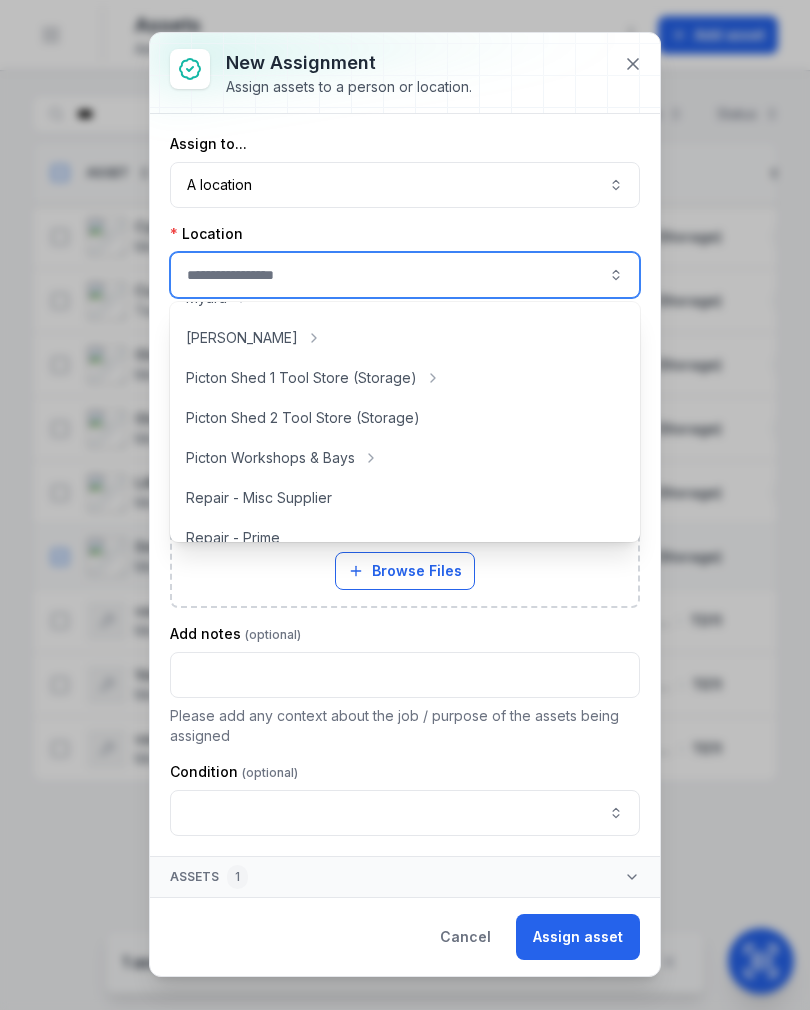 scroll, scrollTop: 353, scrollLeft: 0, axis: vertical 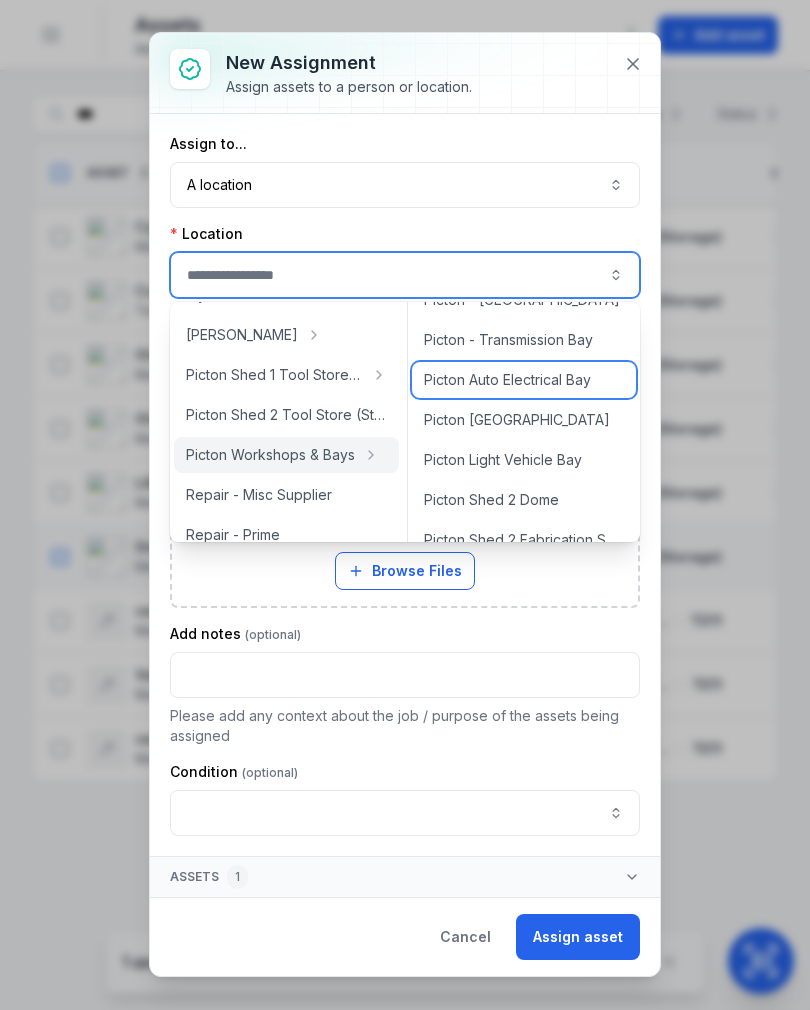 click on "Picton Auto Electrical Bay" at bounding box center (524, 380) 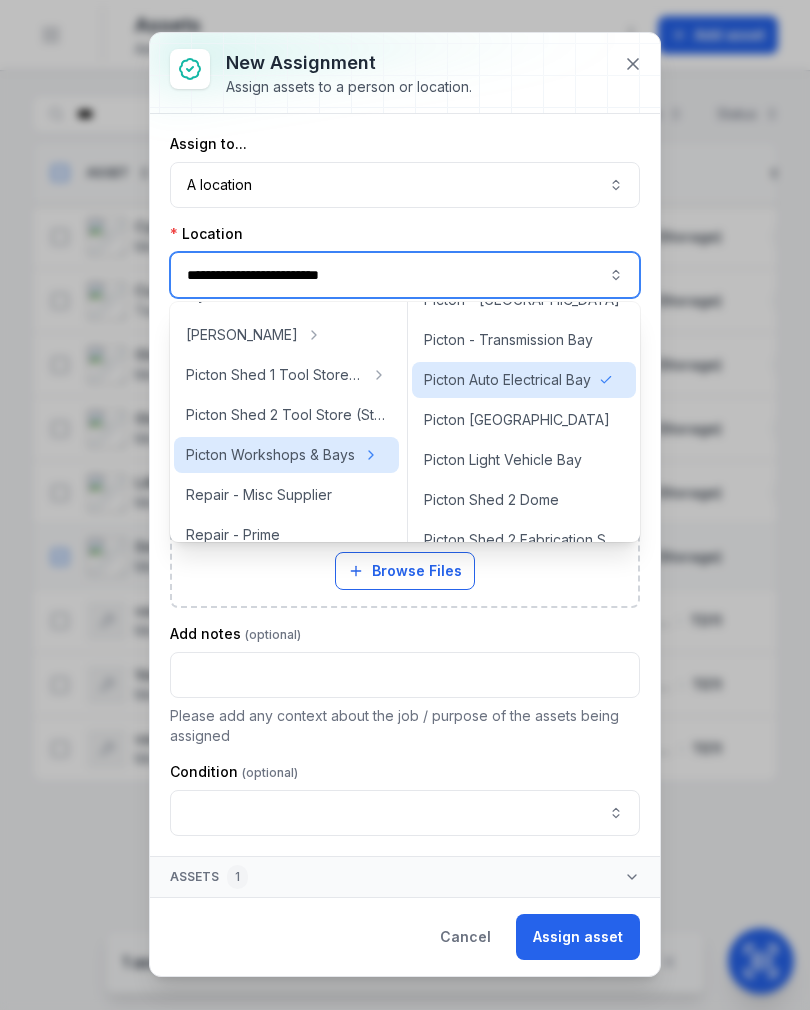 type on "**********" 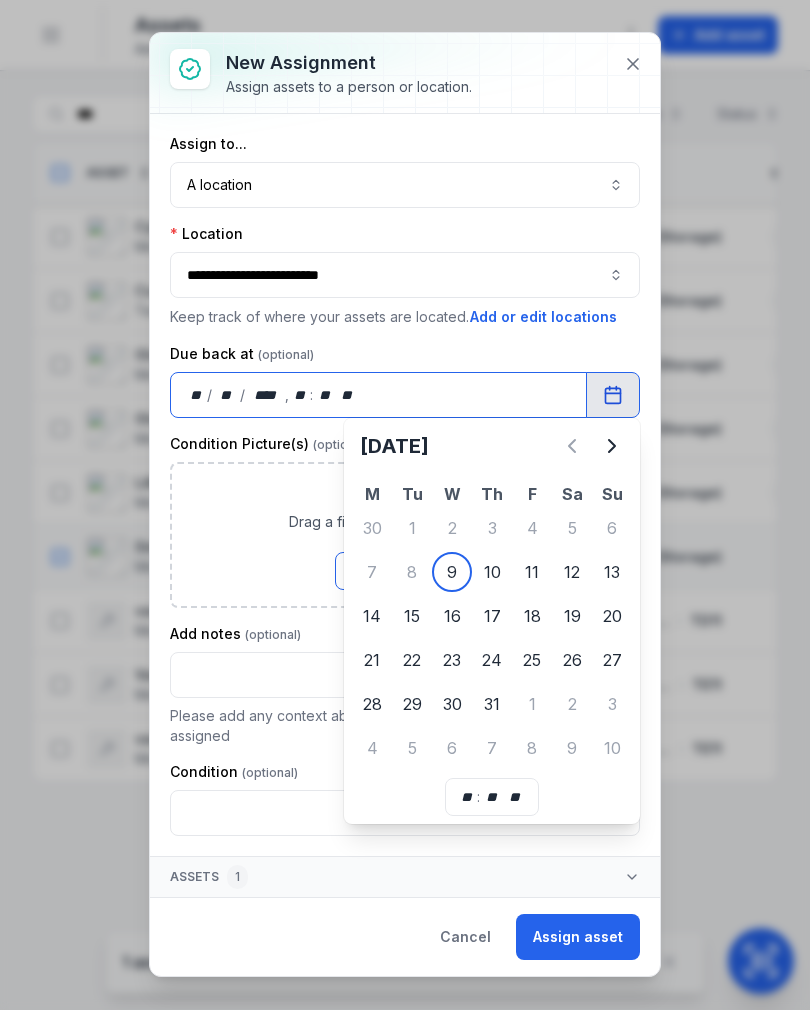 click on "Browse Files" at bounding box center (405, 571) 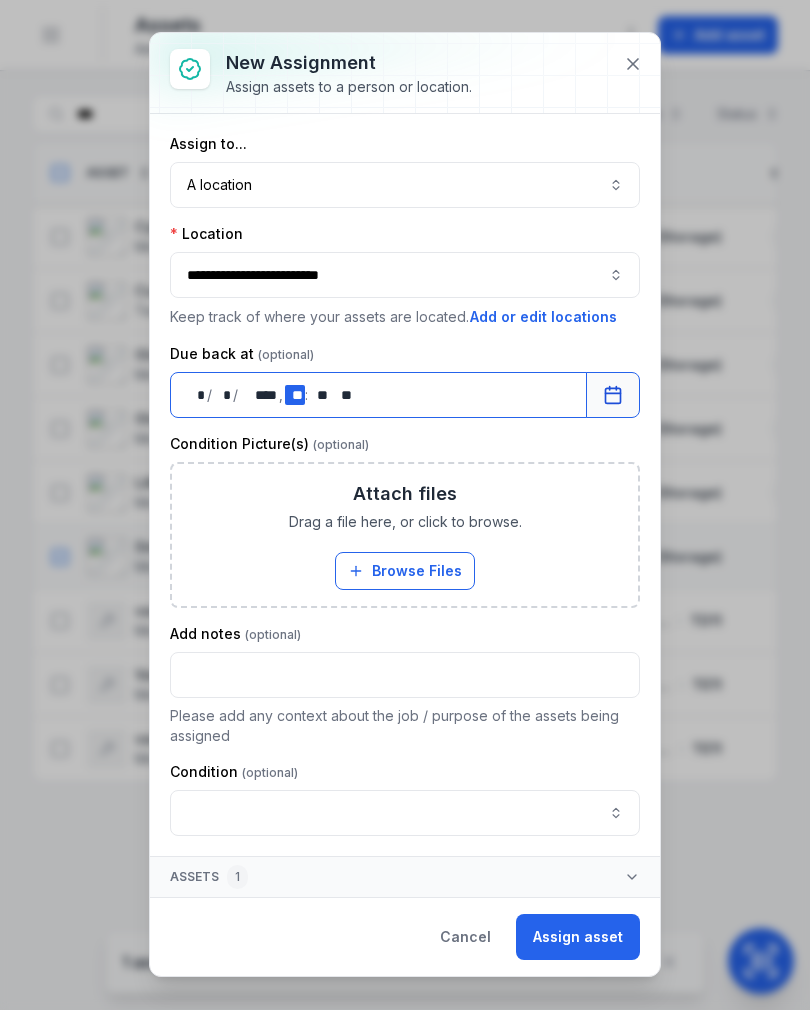 click on "** **" at bounding box center [295, 395] 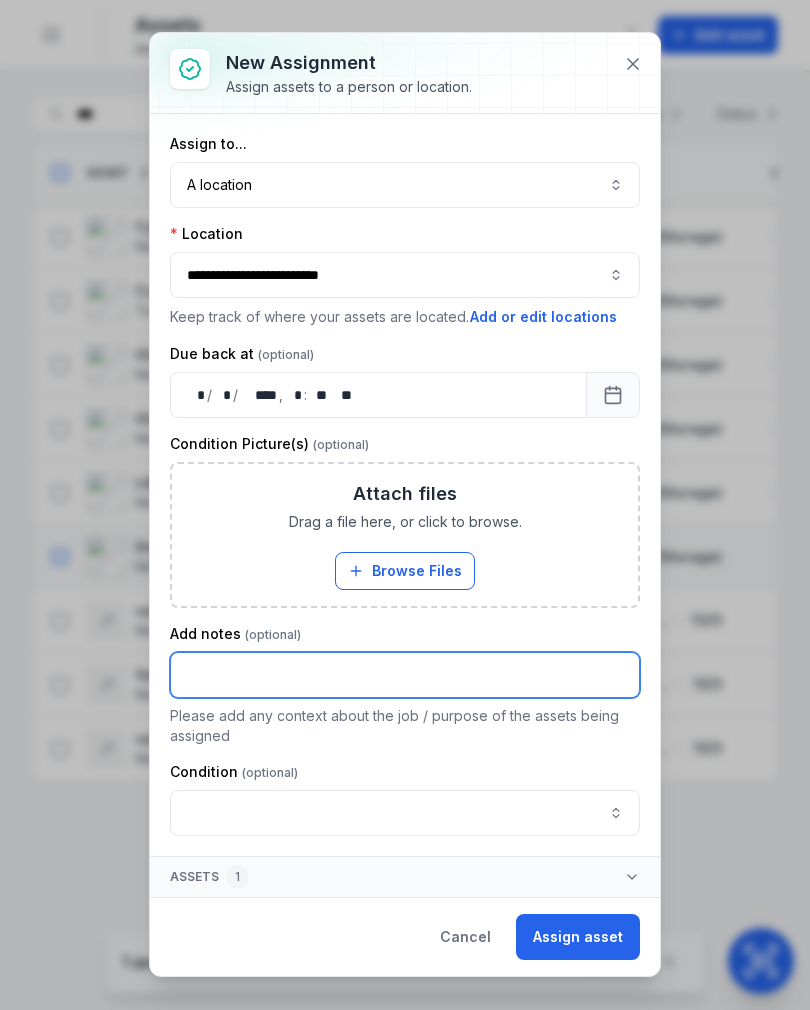 click at bounding box center (405, 675) 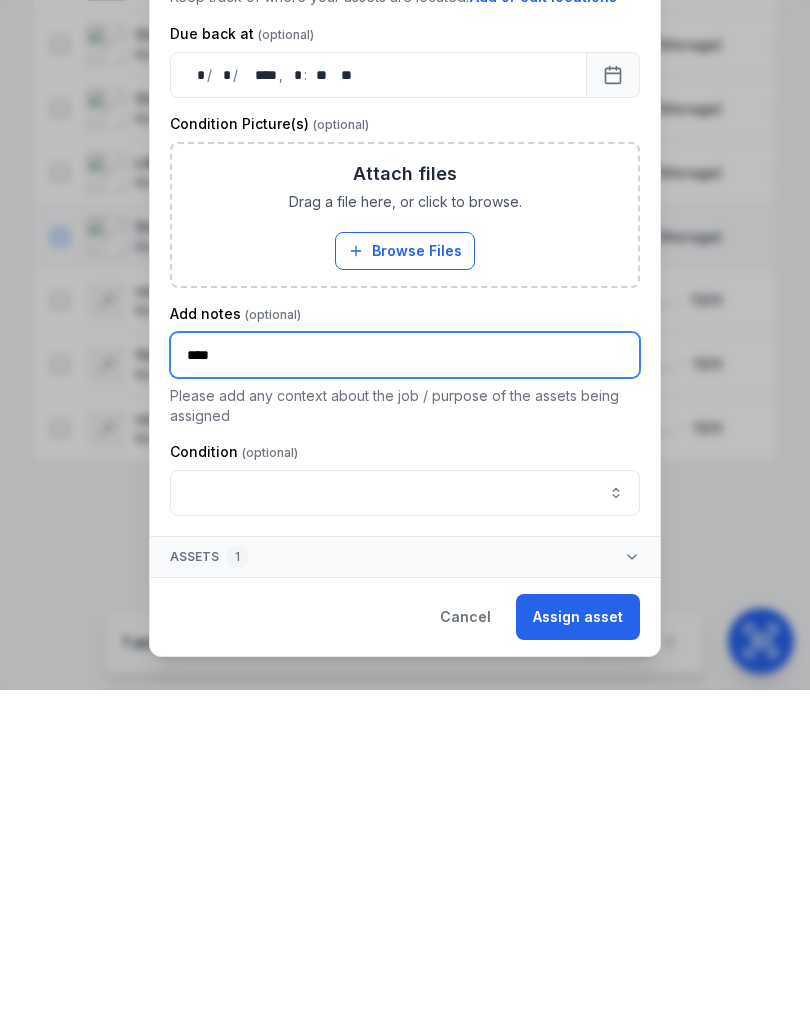 type on "****" 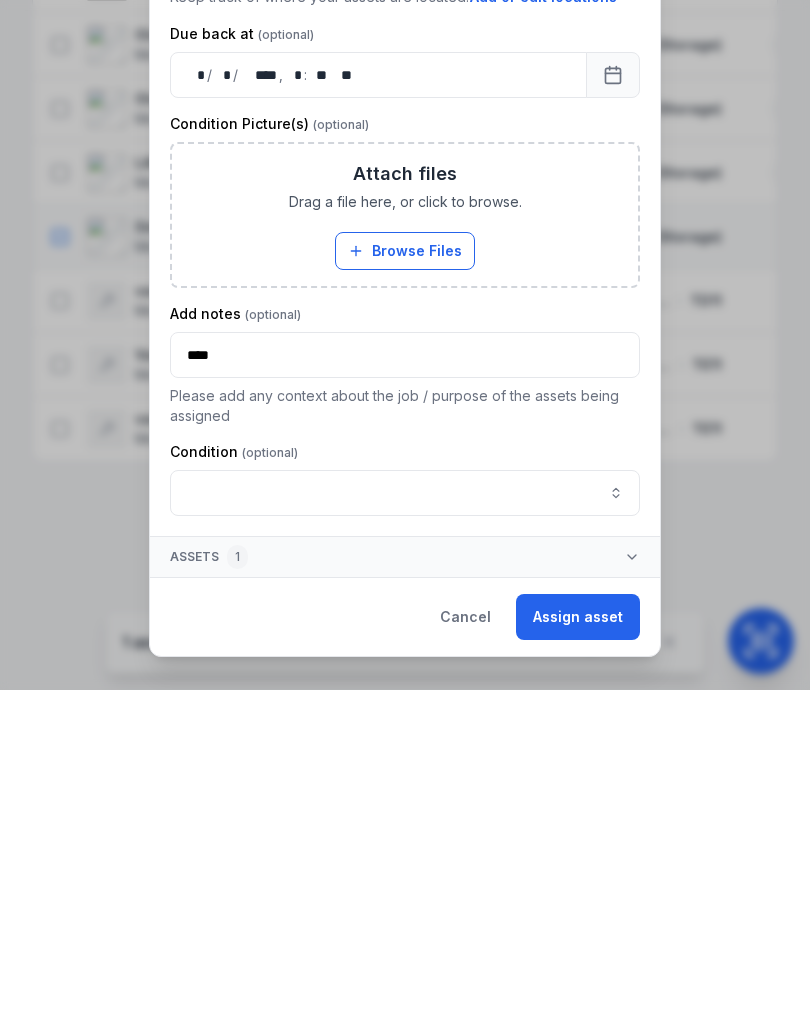 click on "Assign asset" at bounding box center [578, 937] 